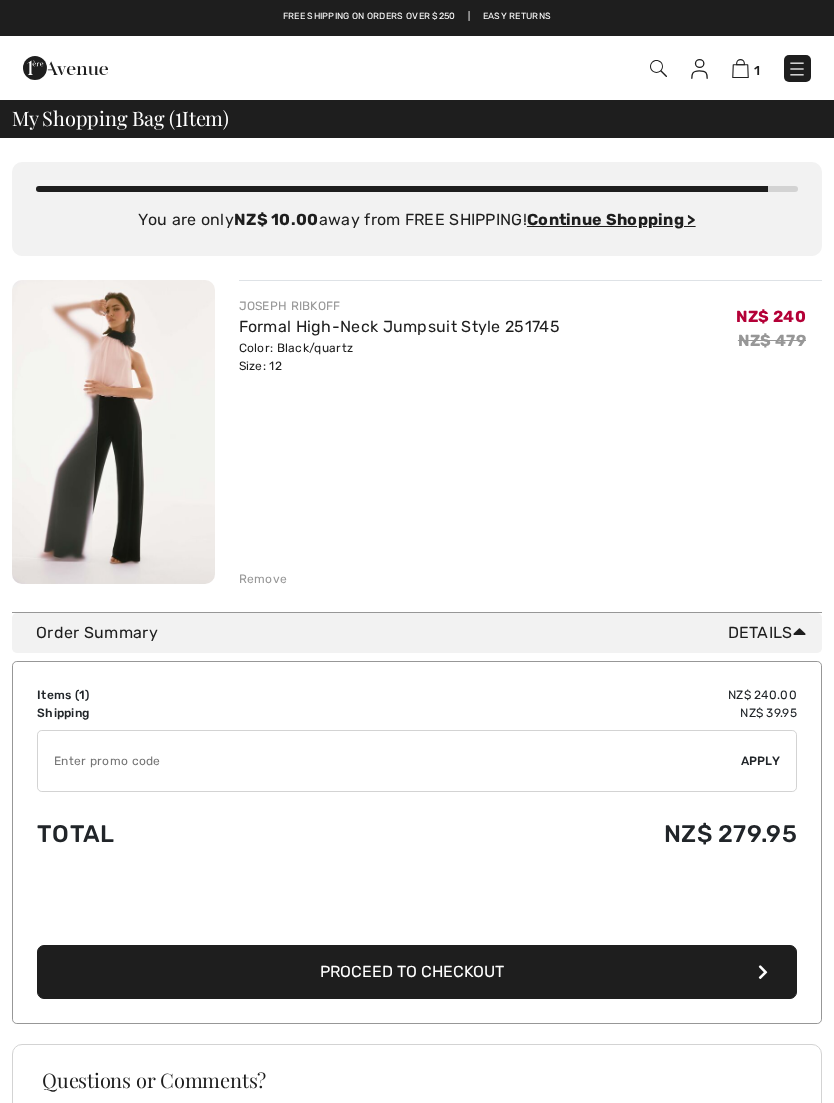 scroll, scrollTop: 0, scrollLeft: 0, axis: both 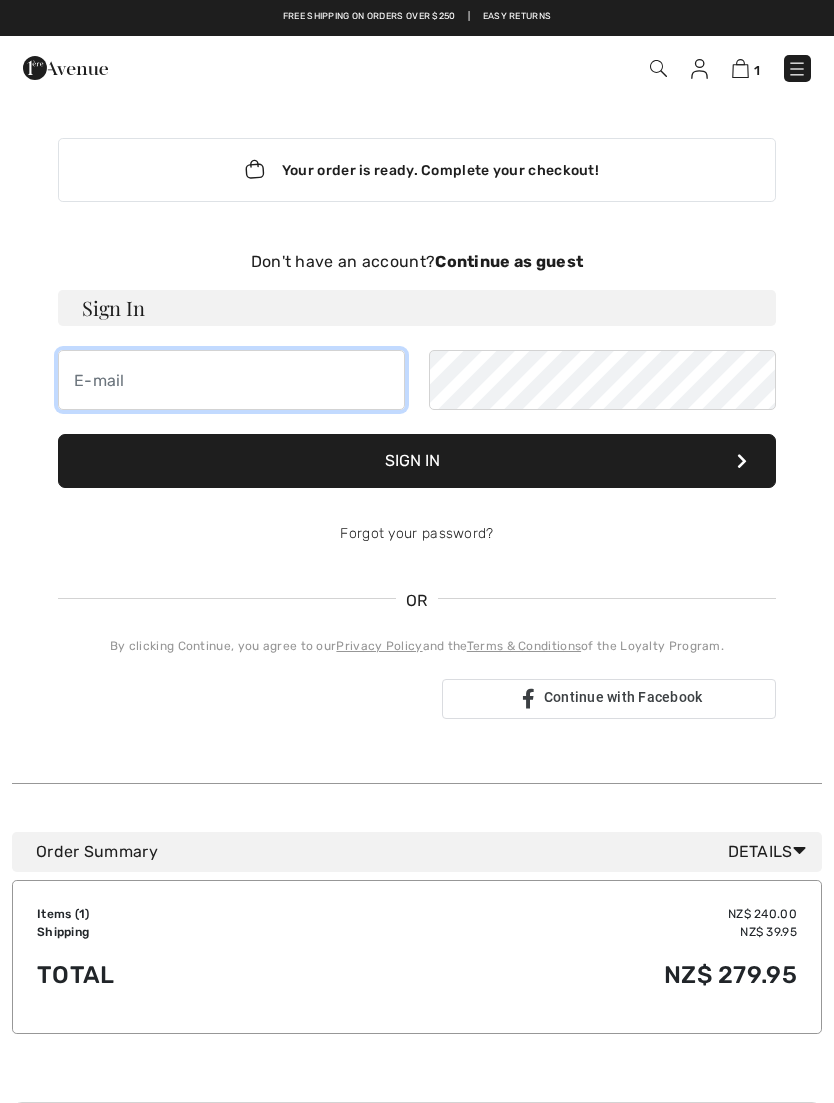 click at bounding box center (231, 380) 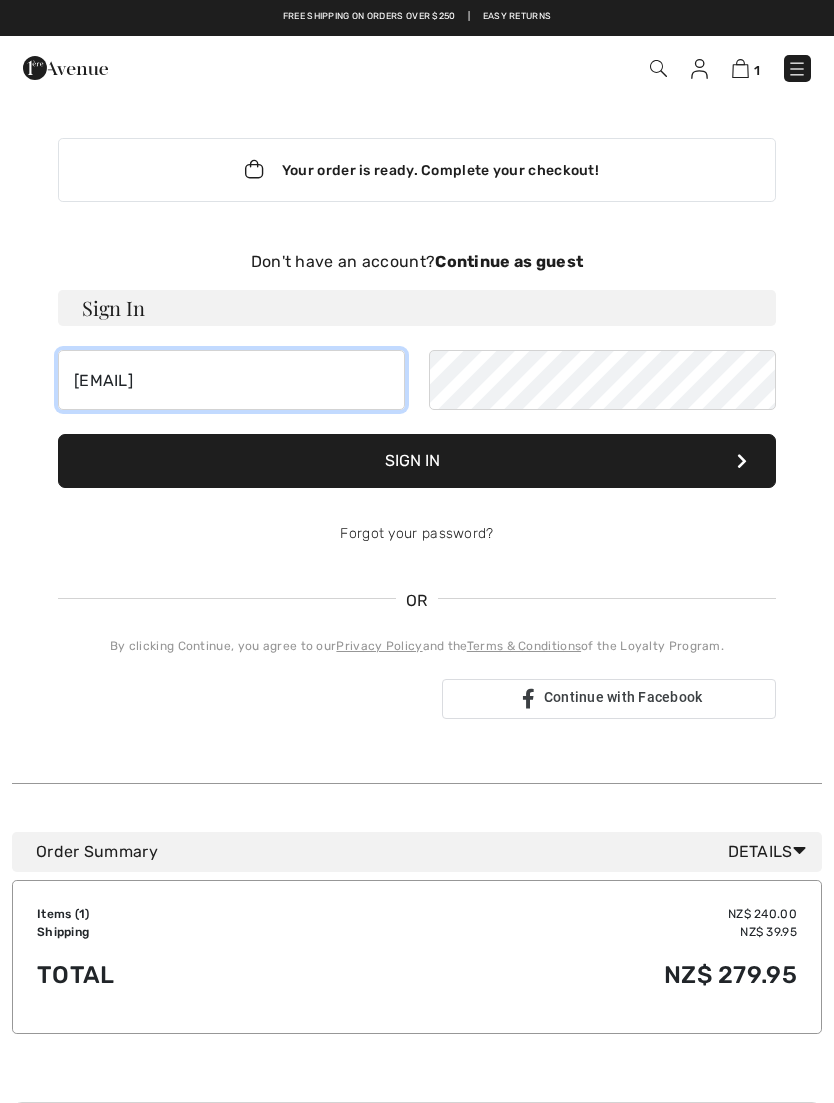 type on "lisa.townshend@bdo.co.nz" 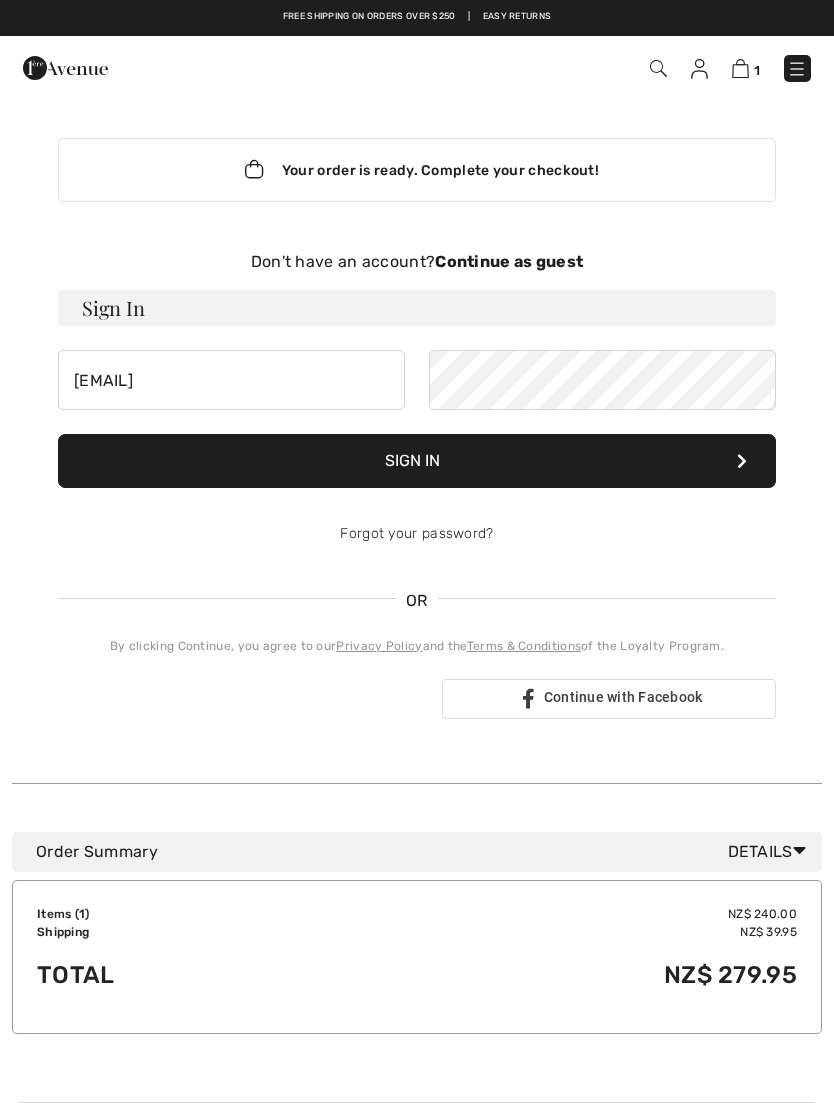 click on "Sign In" at bounding box center (417, 461) 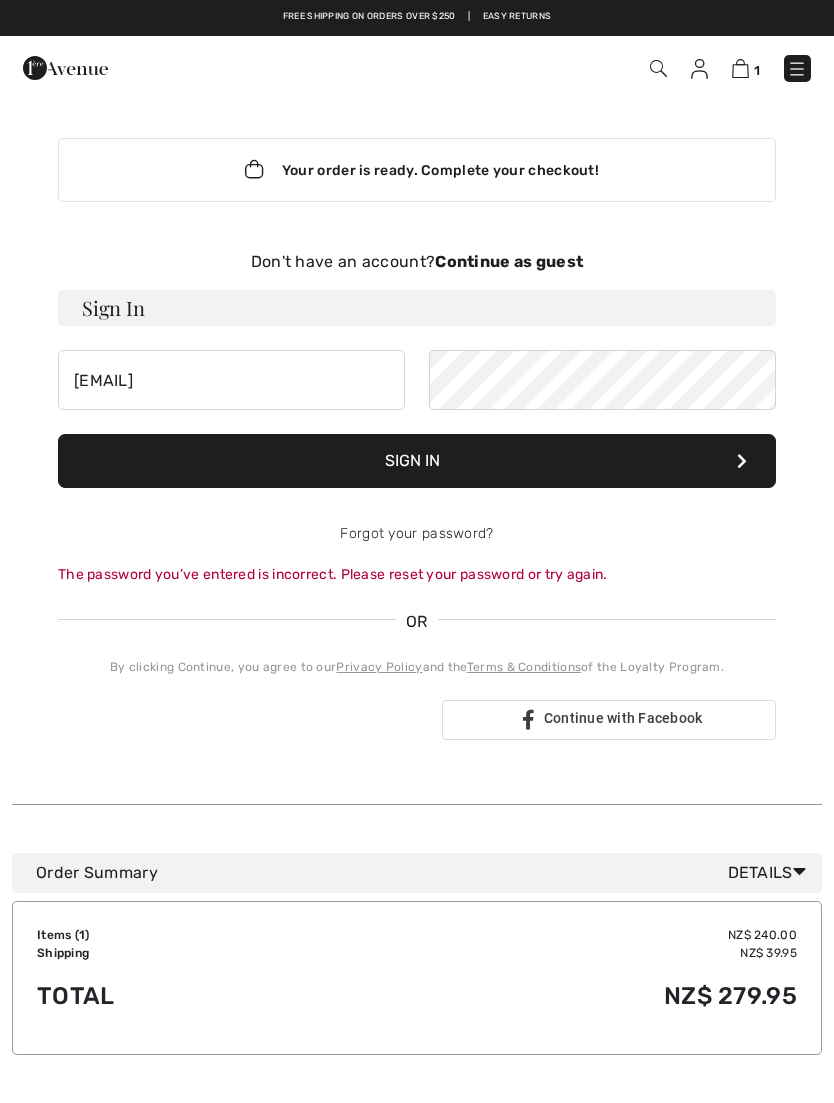 click on "Forgot your password?" at bounding box center (416, 533) 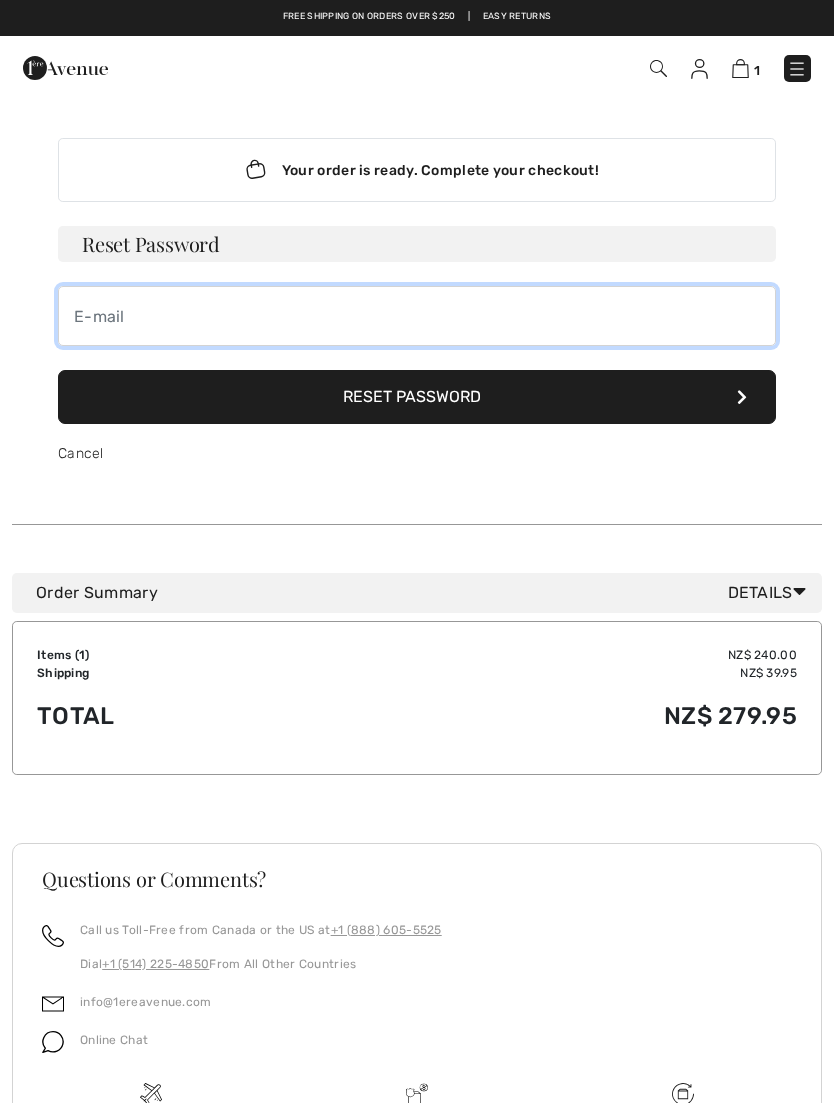 click at bounding box center (417, 316) 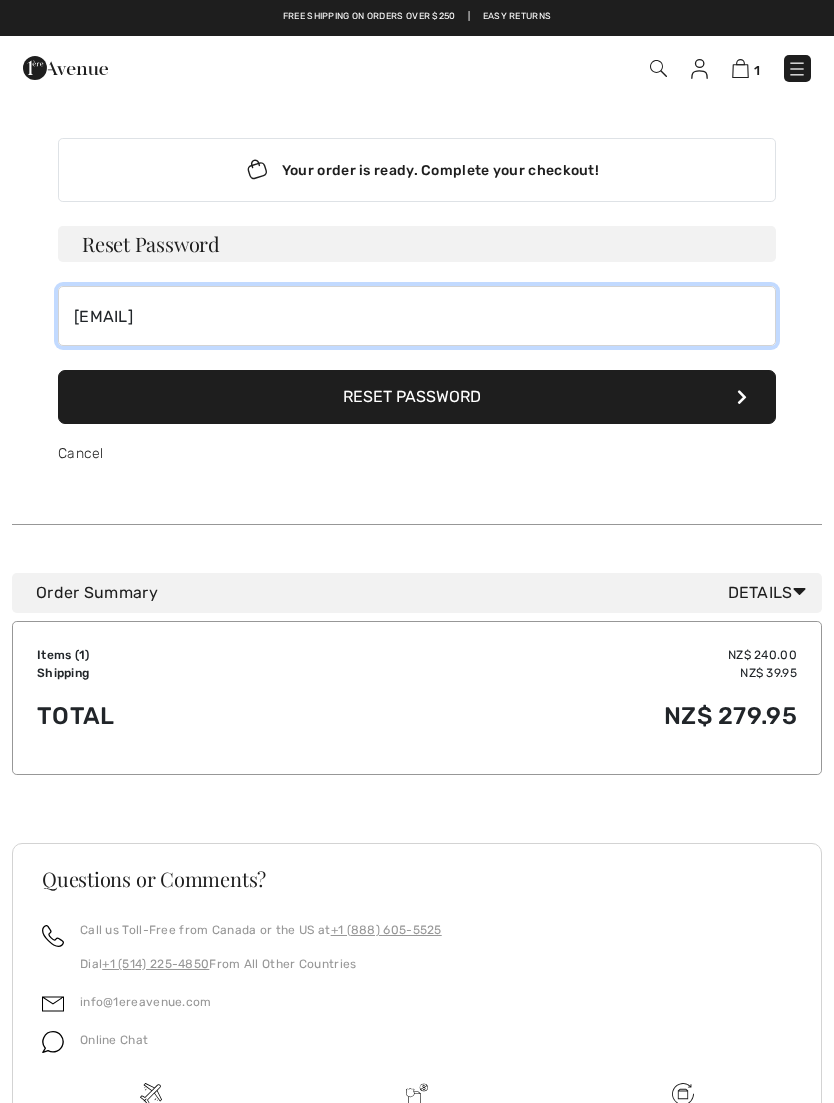 type on "[EMAIL]" 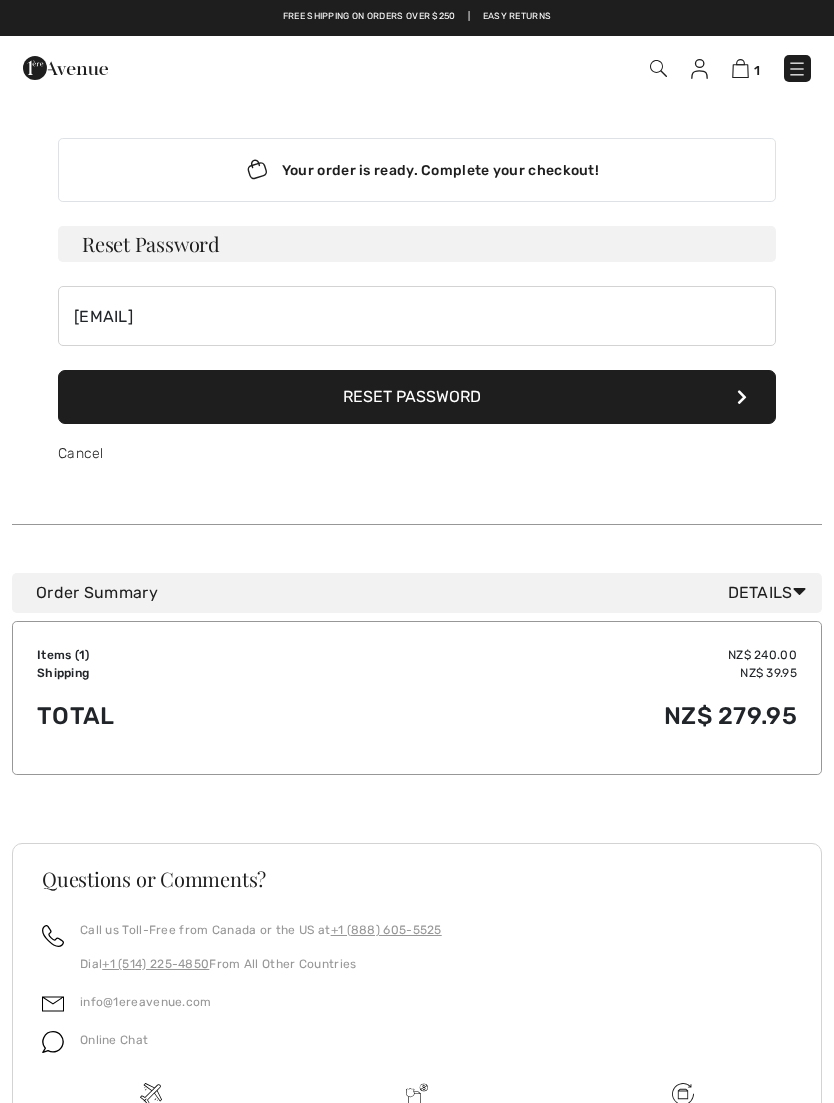 click on "Reset Password" at bounding box center [417, 397] 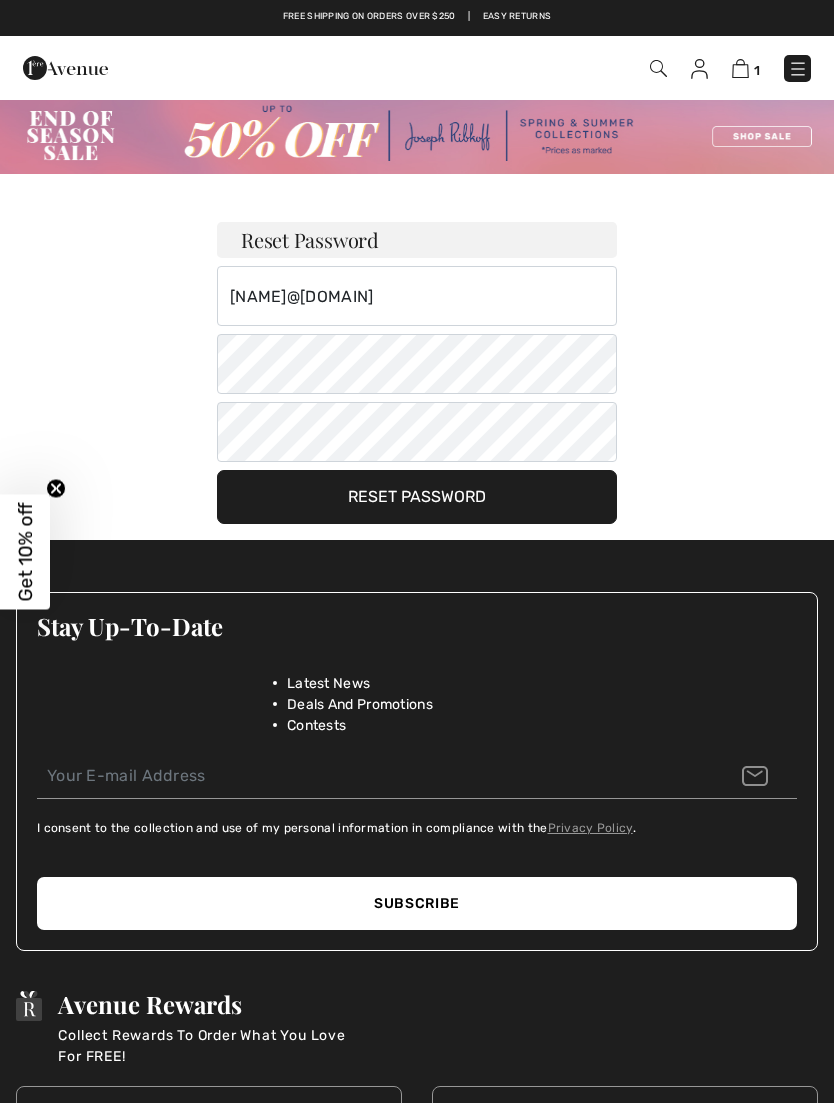 scroll, scrollTop: 0, scrollLeft: 0, axis: both 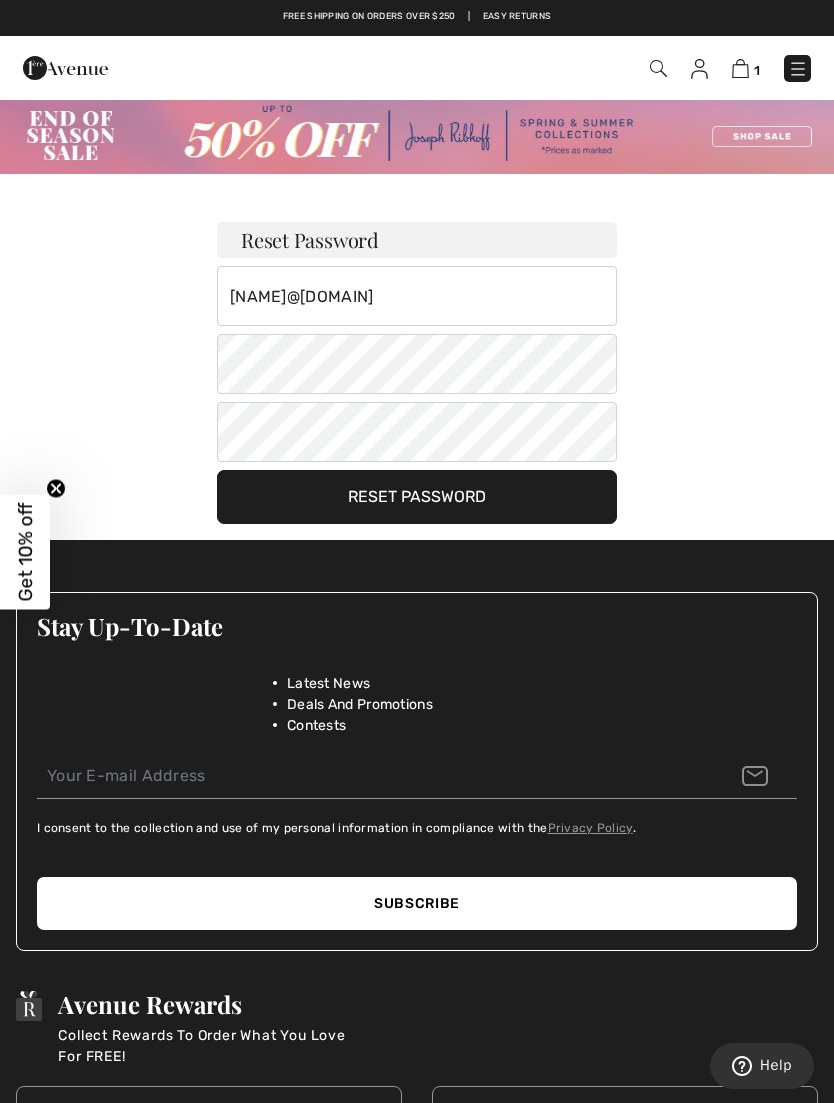 click on "Reset Password" at bounding box center [417, 497] 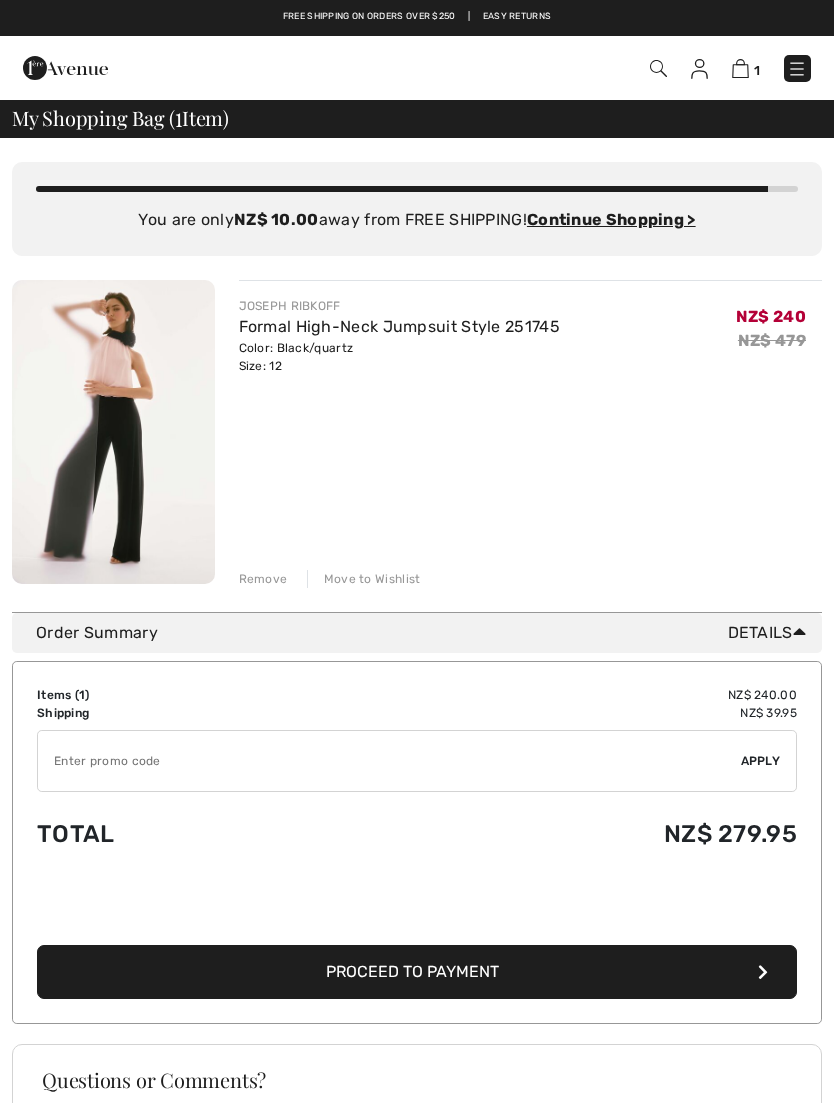 scroll, scrollTop: 0, scrollLeft: 0, axis: both 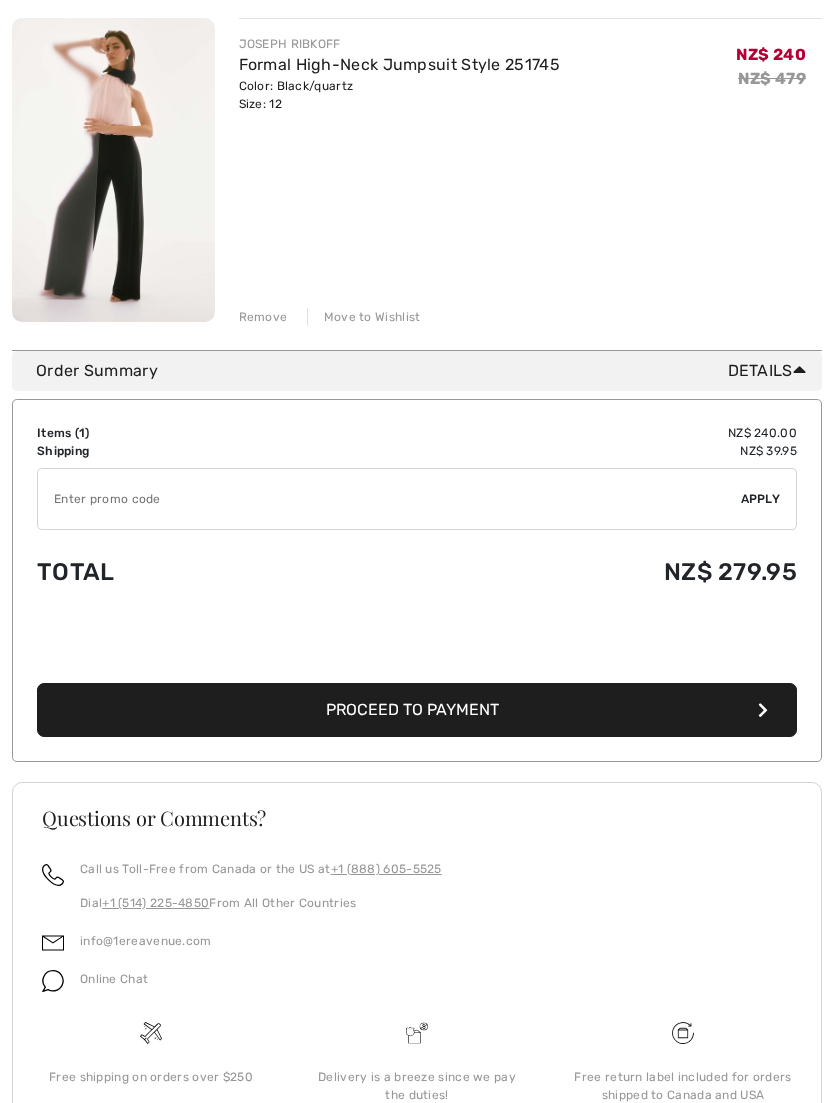 click on "Proceed to Payment" at bounding box center (417, 710) 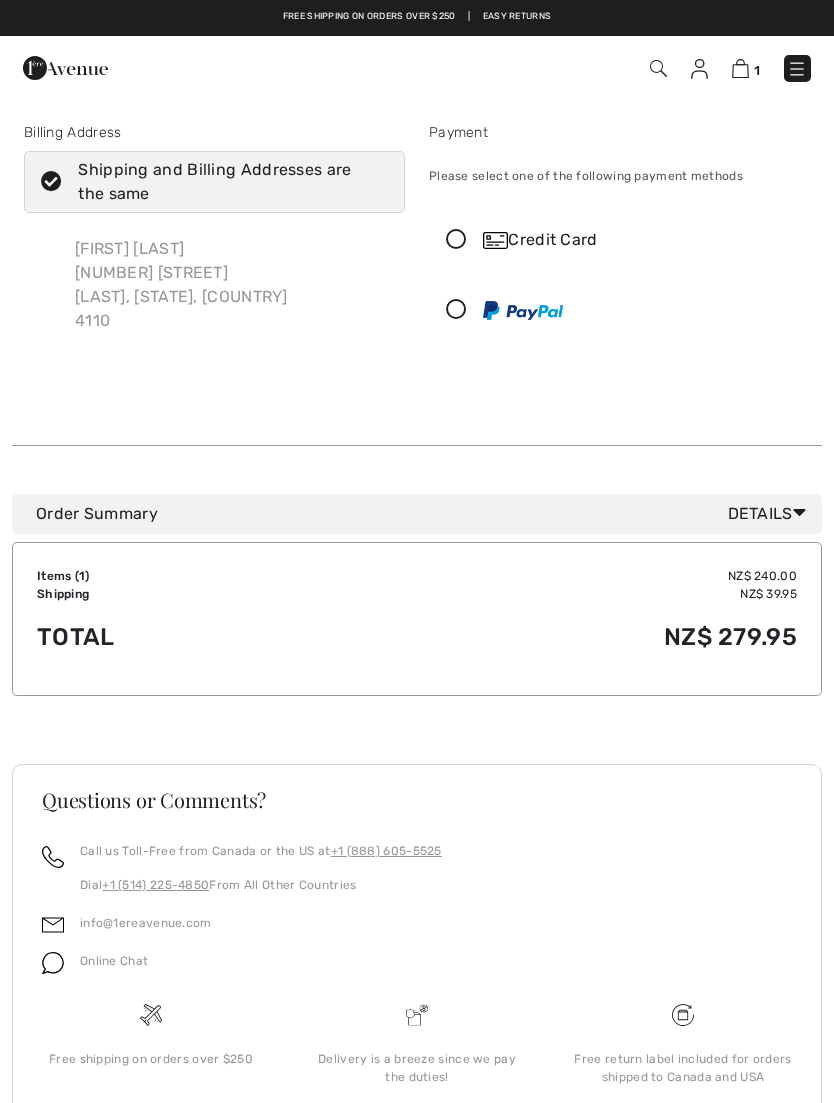 scroll, scrollTop: 0, scrollLeft: 0, axis: both 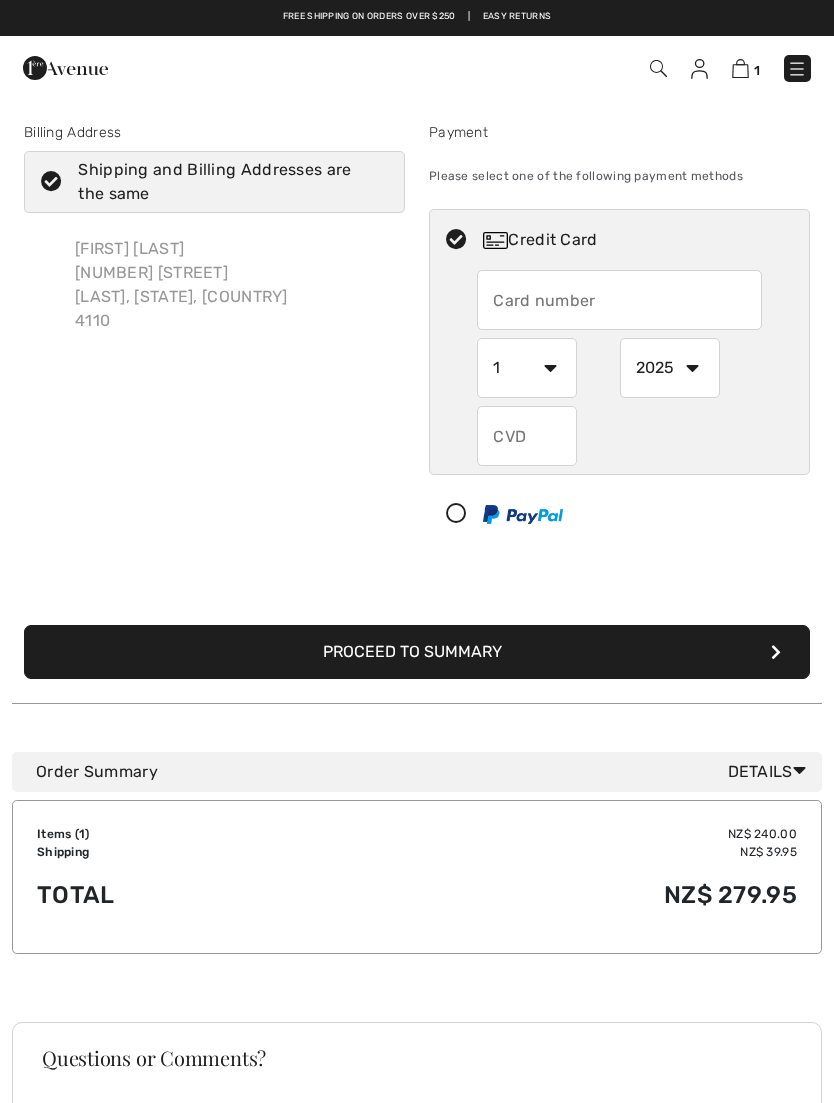 click at bounding box center [619, 300] 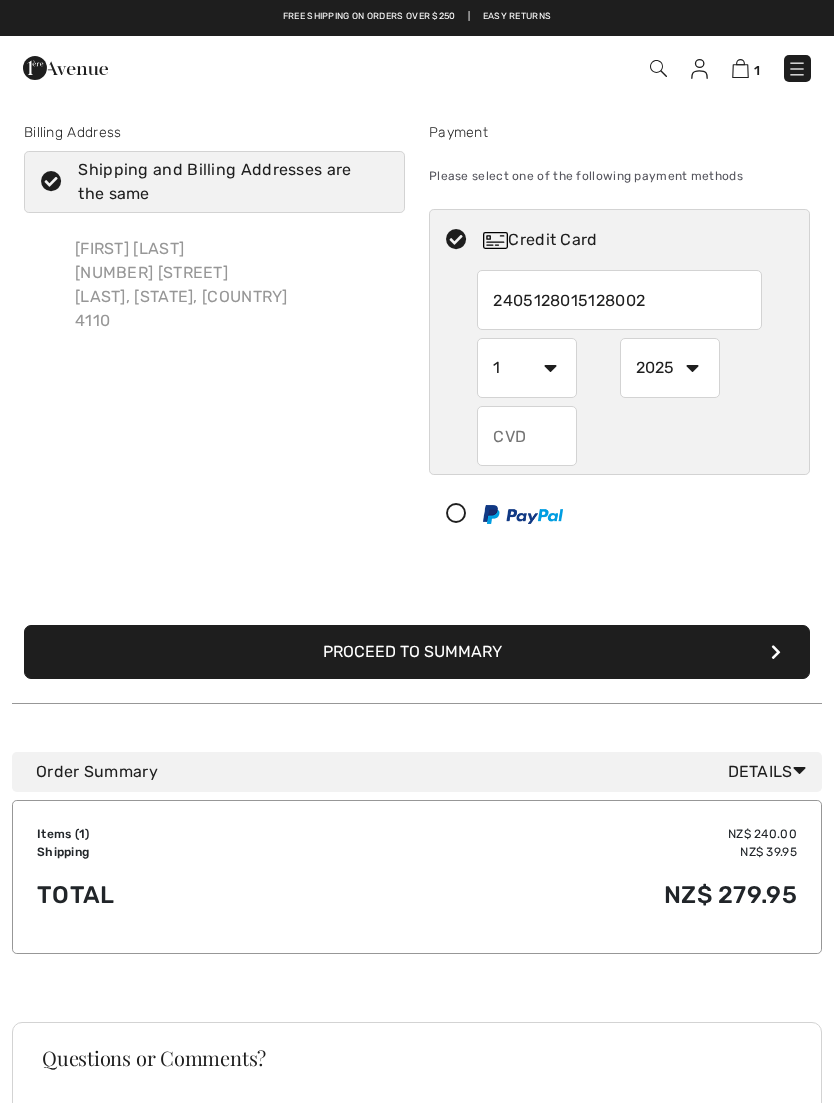 type on "2405128015128002" 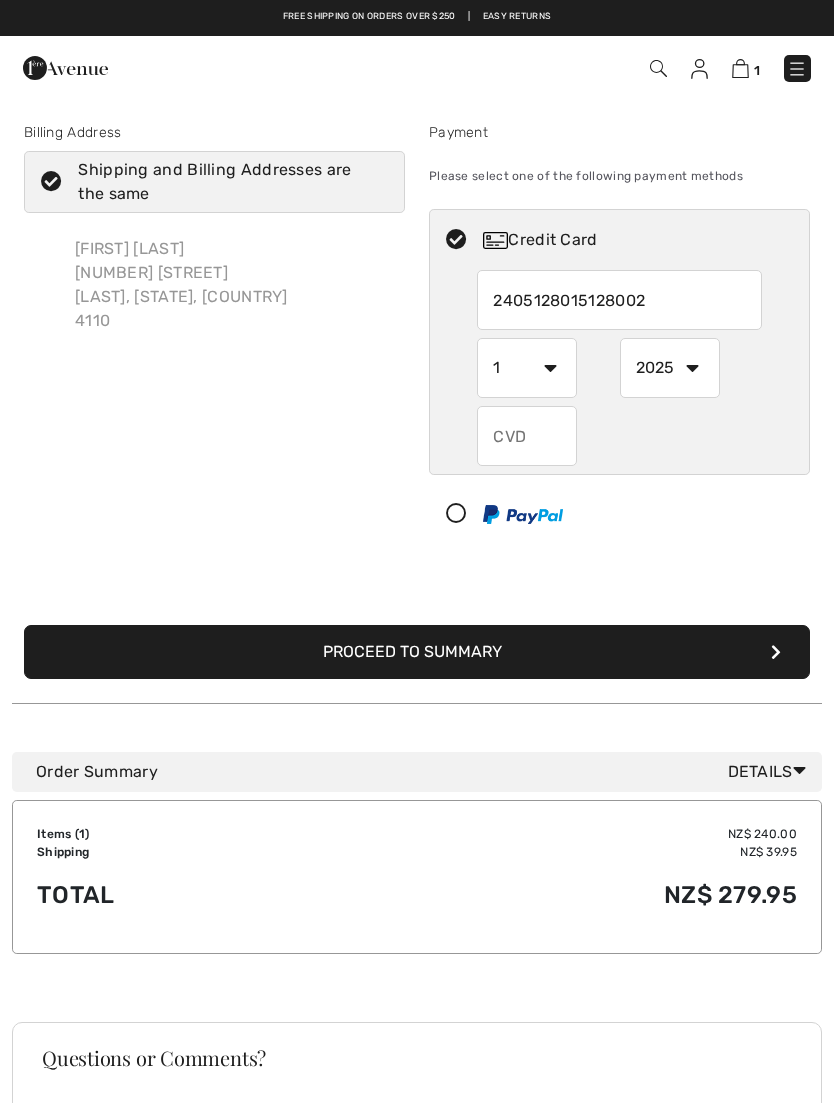 click on "1
2
3
4
5
6
7
8
9
10
11
12" at bounding box center (527, 368) 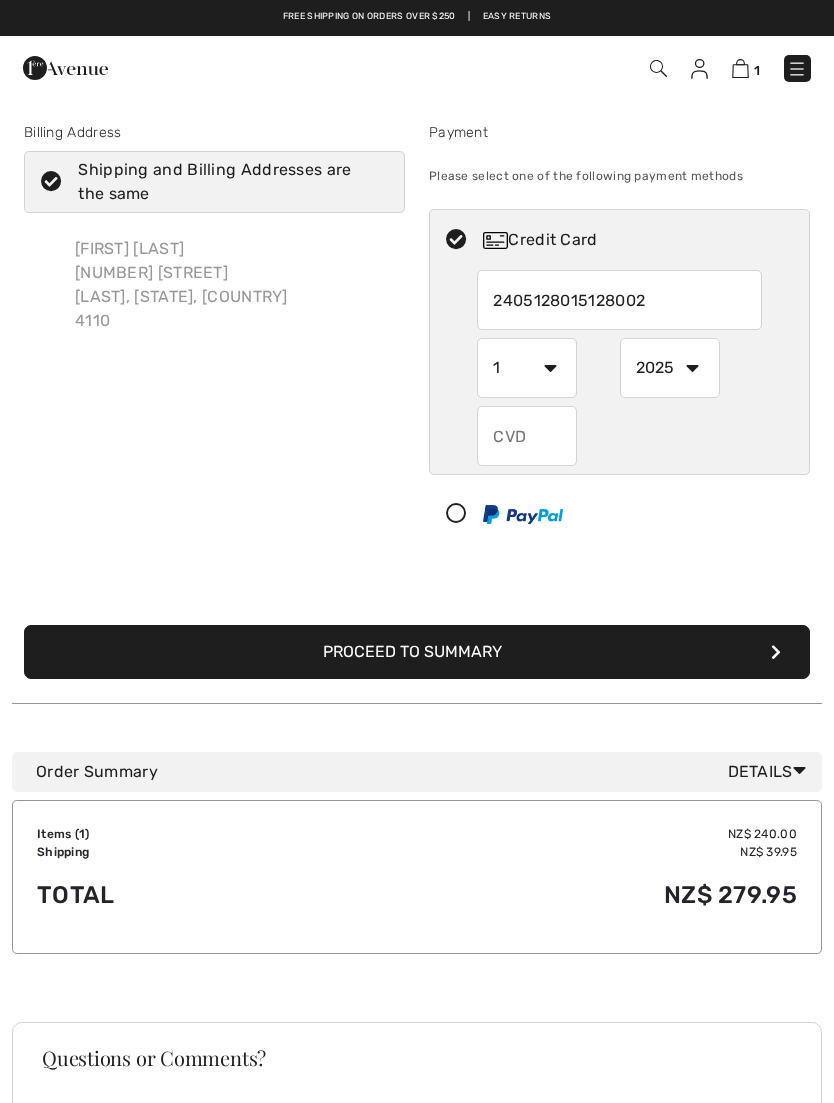 select on "4" 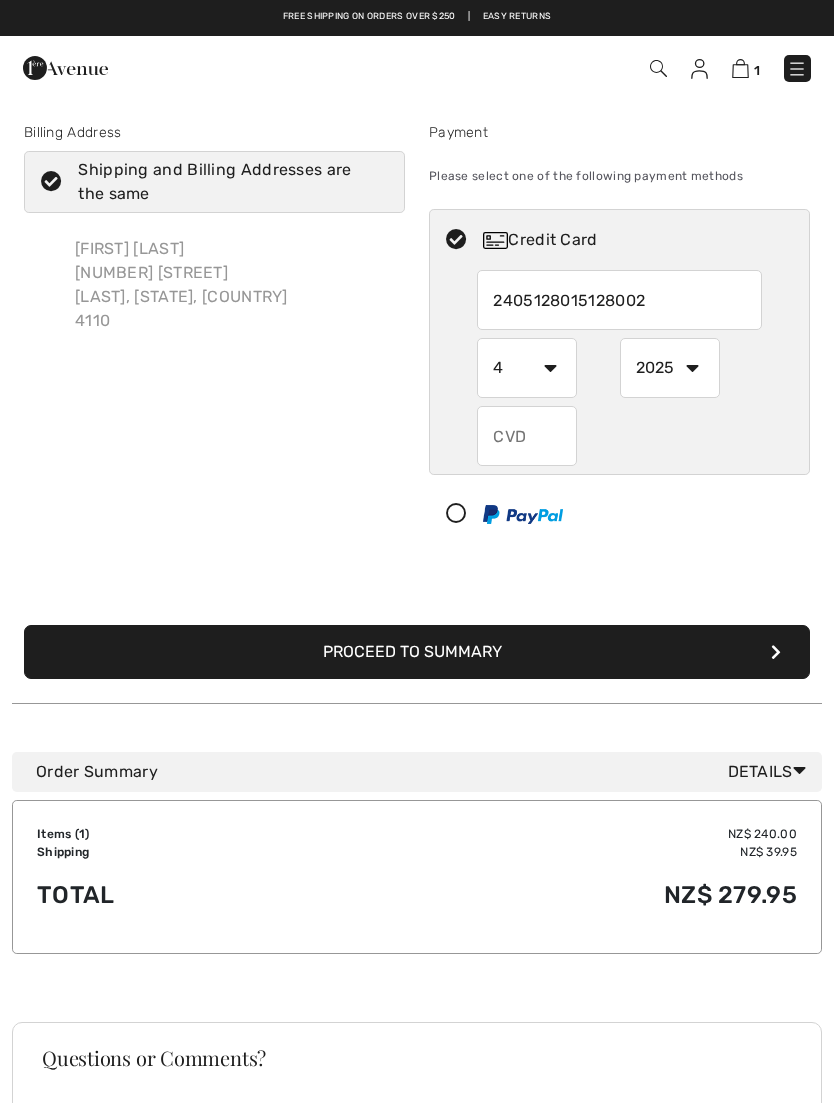 click on "2025
2026
2027
2028
2029
2030
2031
2032
2033
2034
2035" at bounding box center [670, 368] 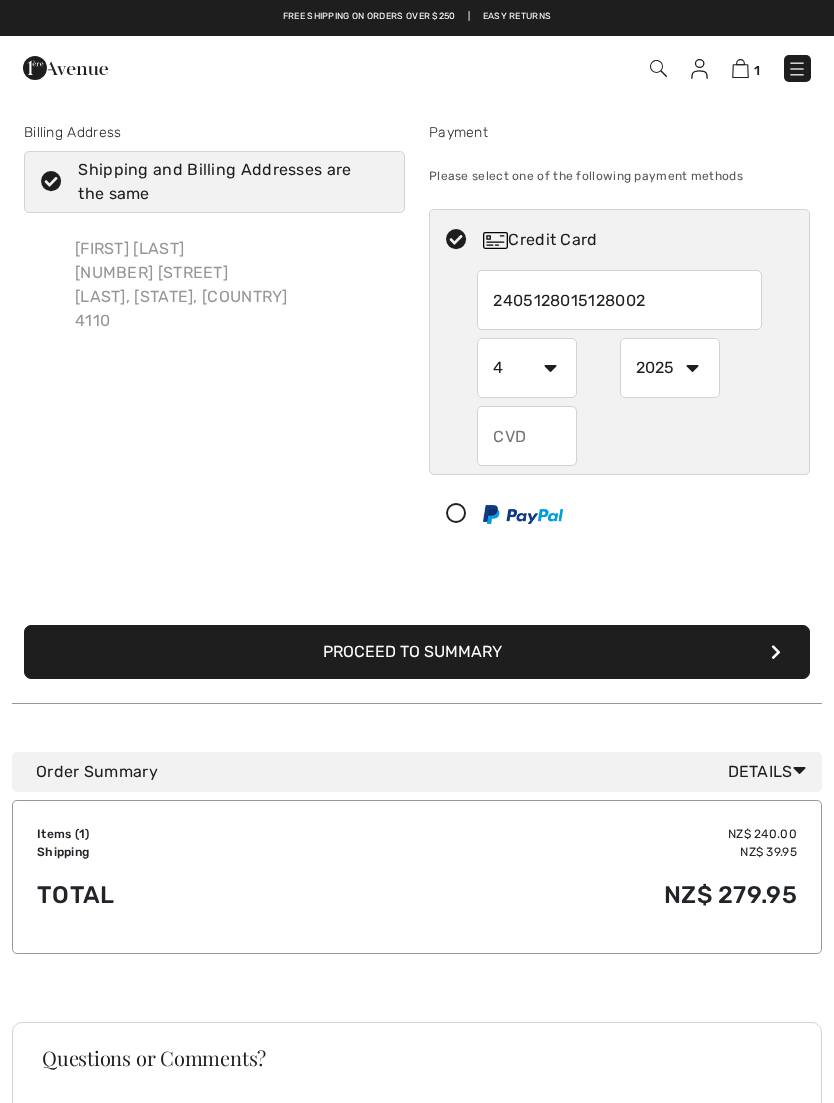 select on "2028" 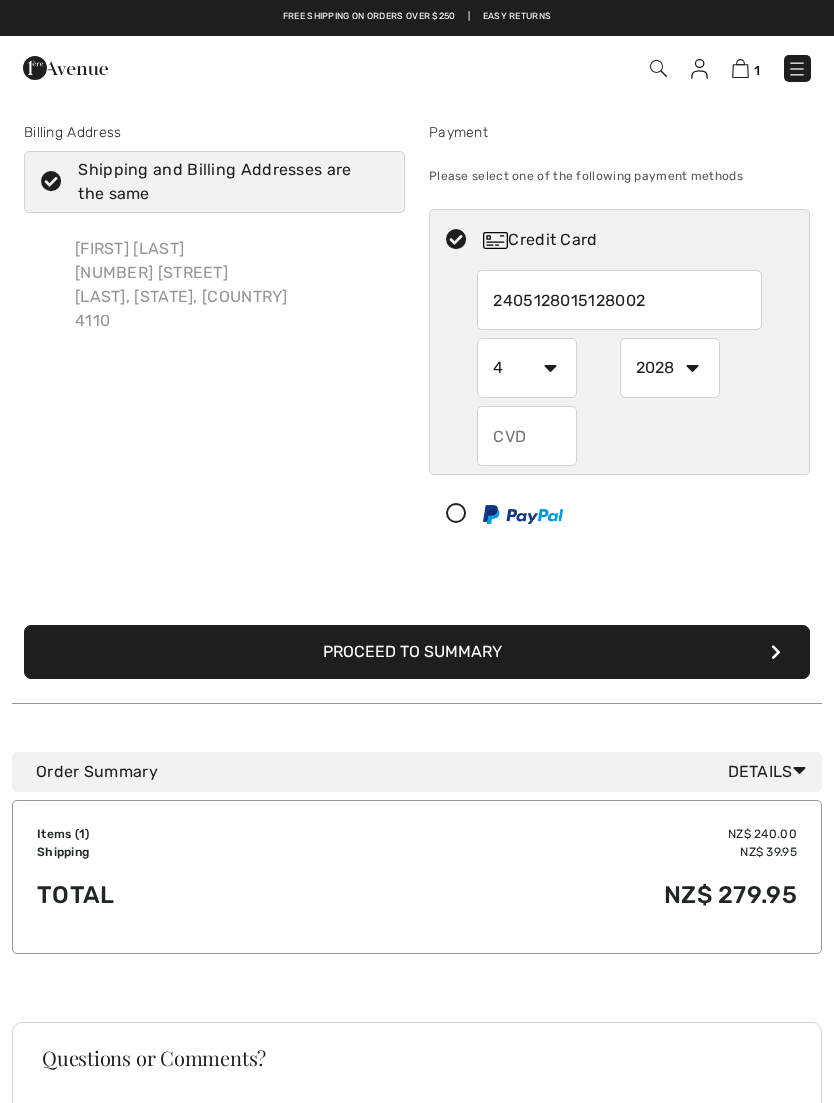 click at bounding box center [527, 436] 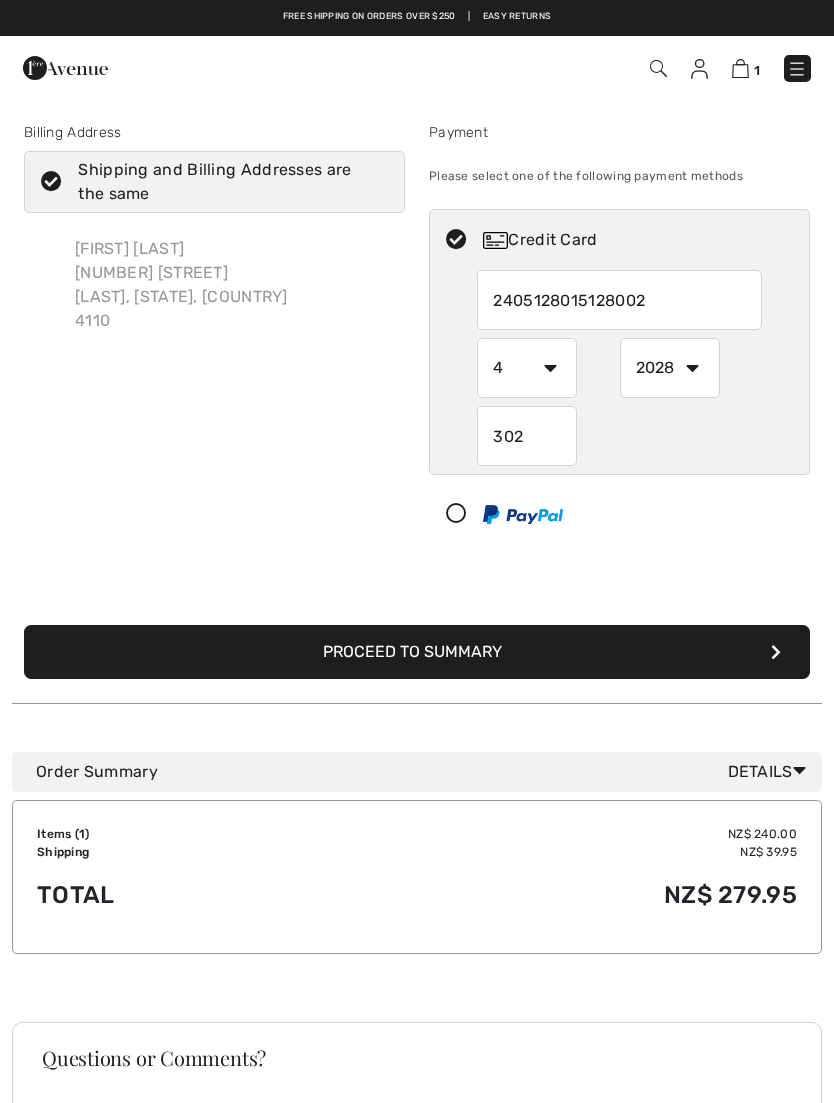 type on "302" 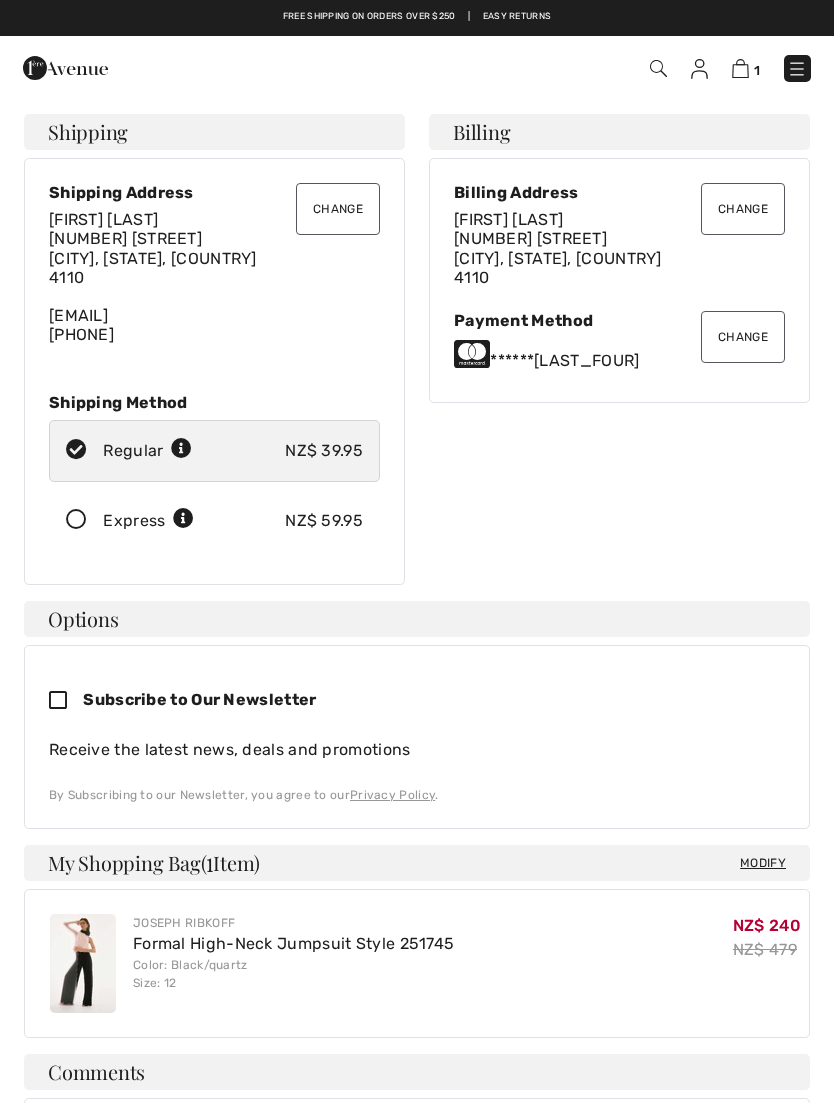 scroll, scrollTop: 0, scrollLeft: 0, axis: both 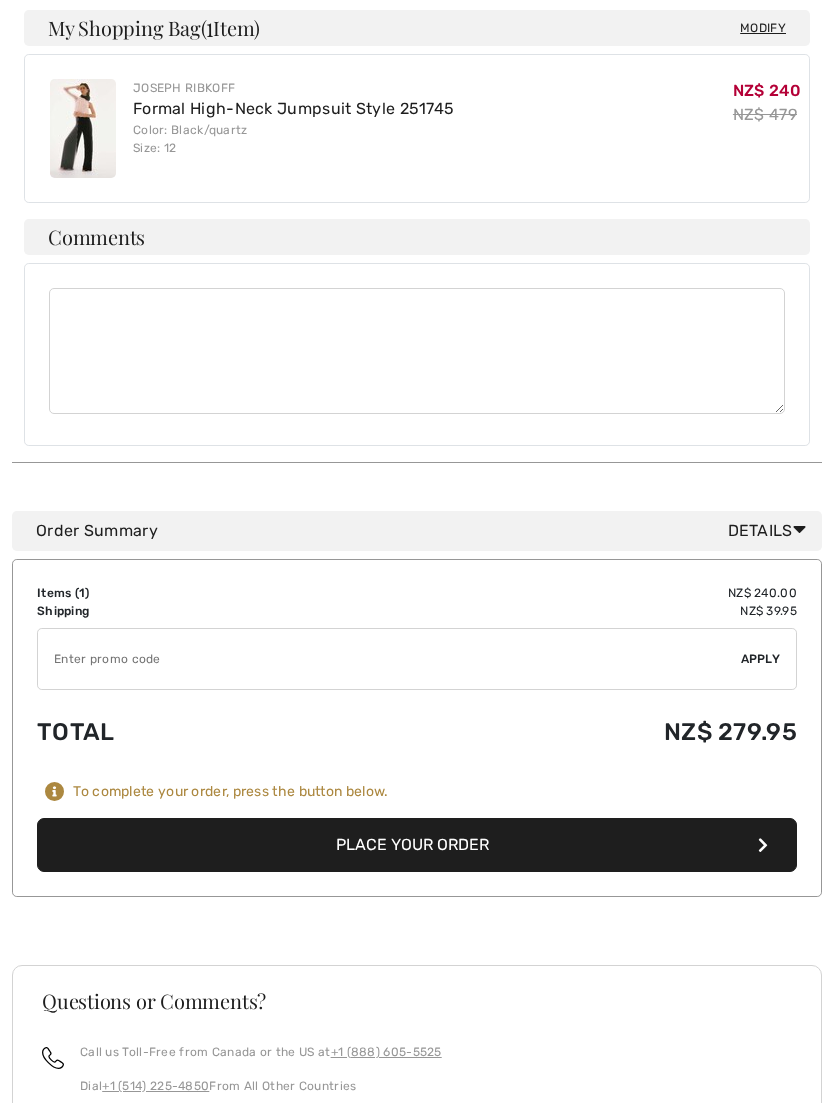 click on "Place Your Order" at bounding box center (417, 846) 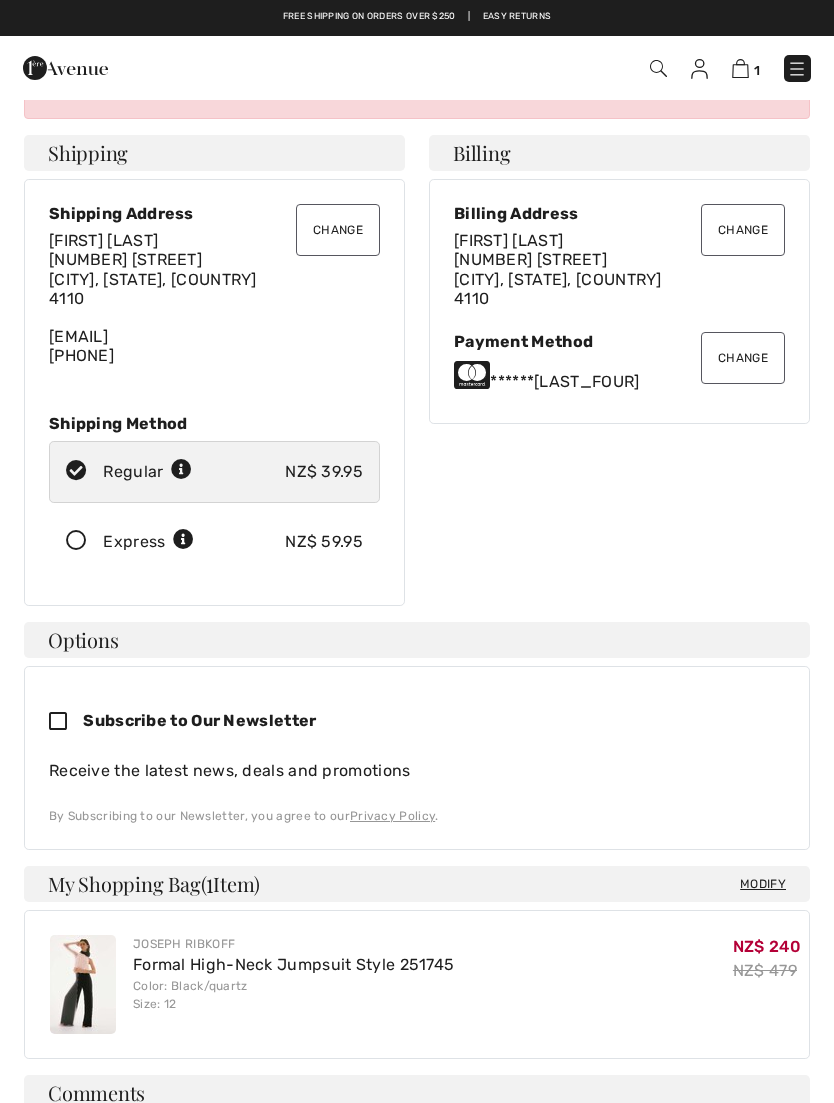 scroll, scrollTop: 0, scrollLeft: 0, axis: both 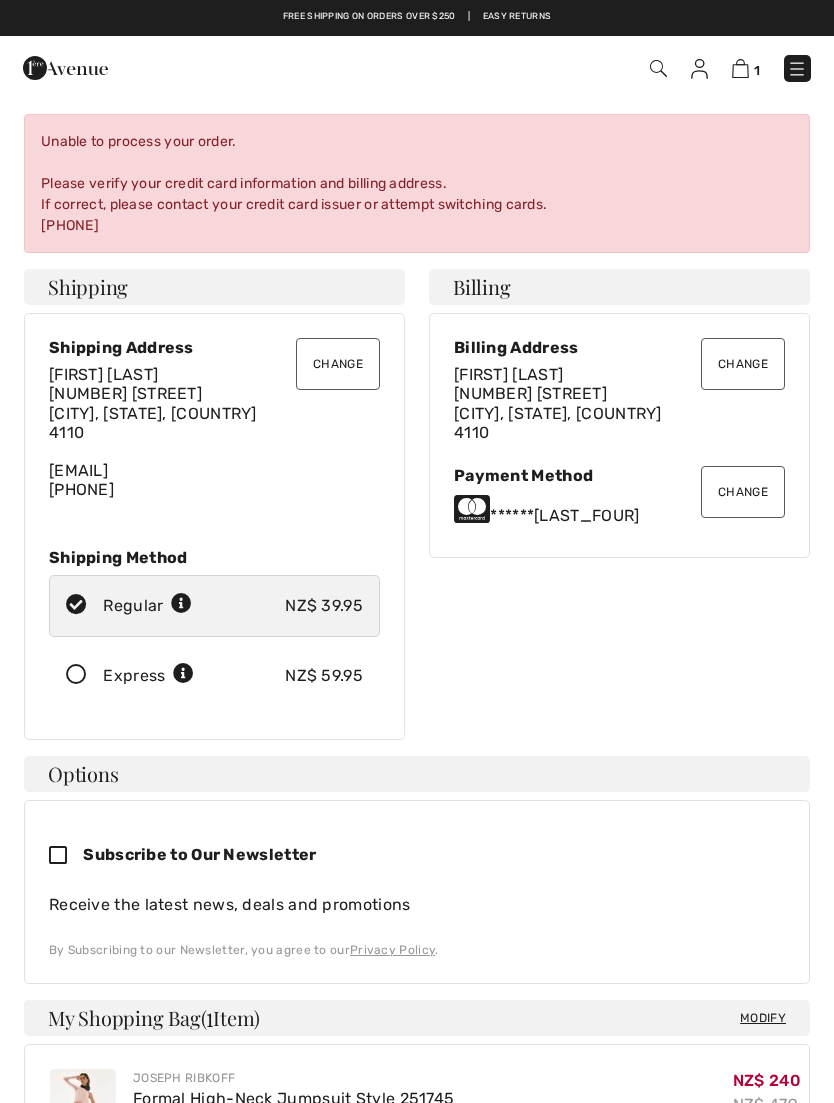 click on "Change" at bounding box center (743, 492) 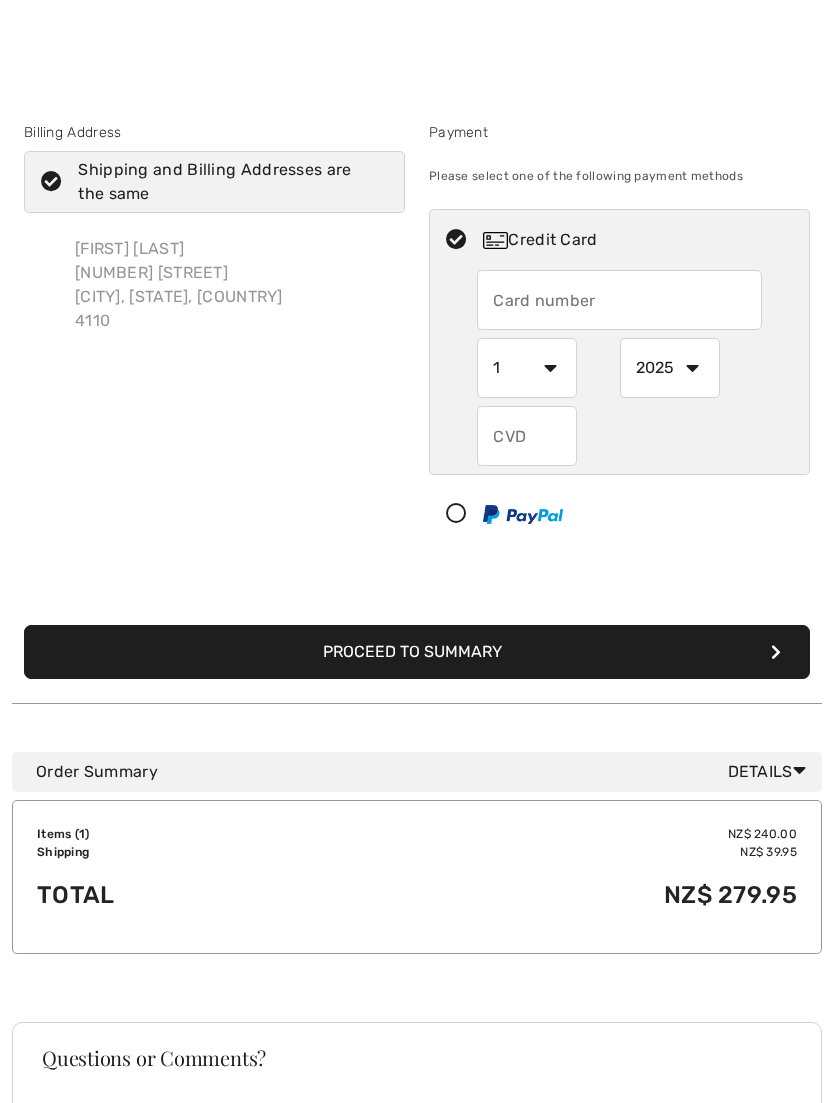 scroll, scrollTop: 37, scrollLeft: 0, axis: vertical 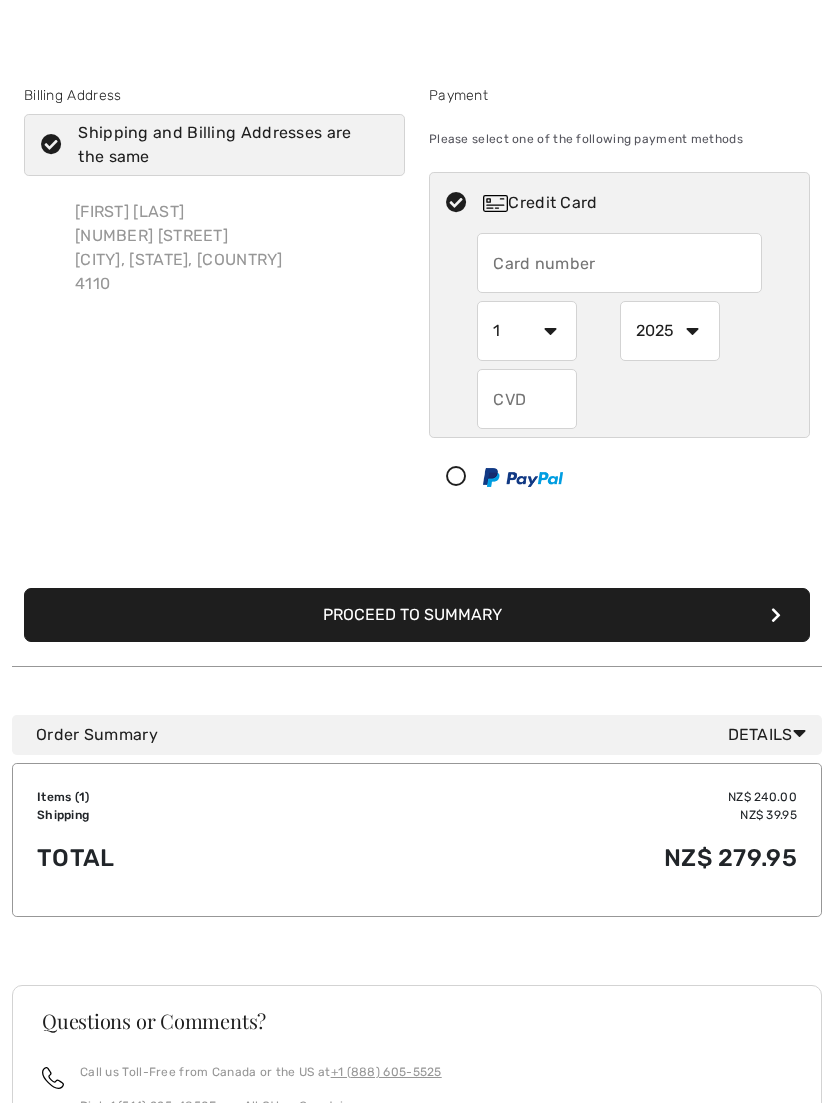 click at bounding box center [619, 263] 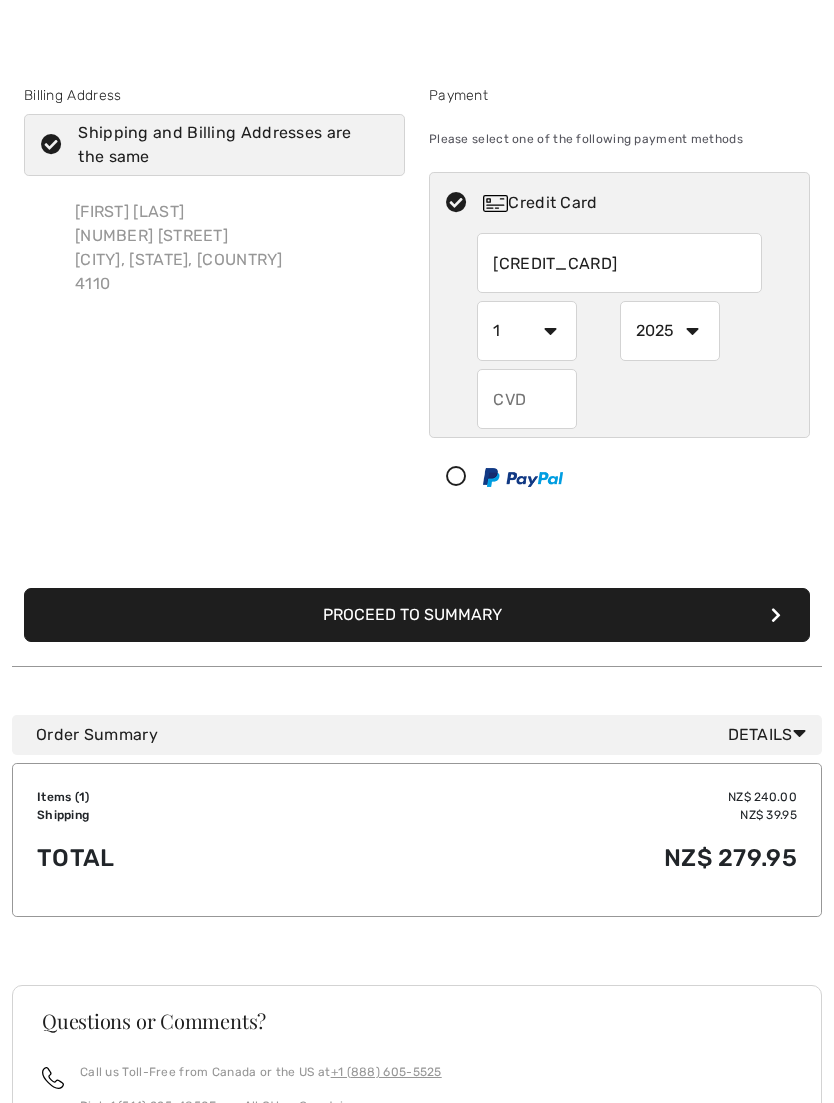 type on "4506128015128002" 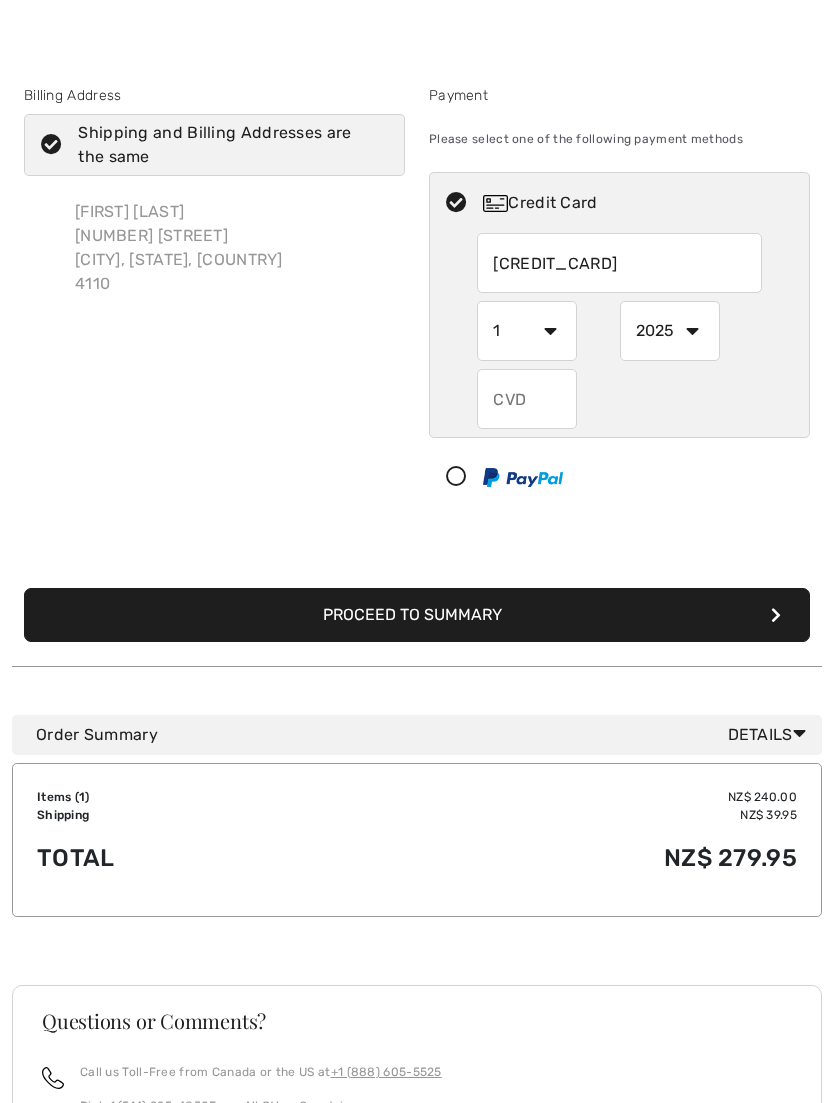 click on "1
2
3
4
5
6
7
8
9
10
11
12" at bounding box center (527, 331) 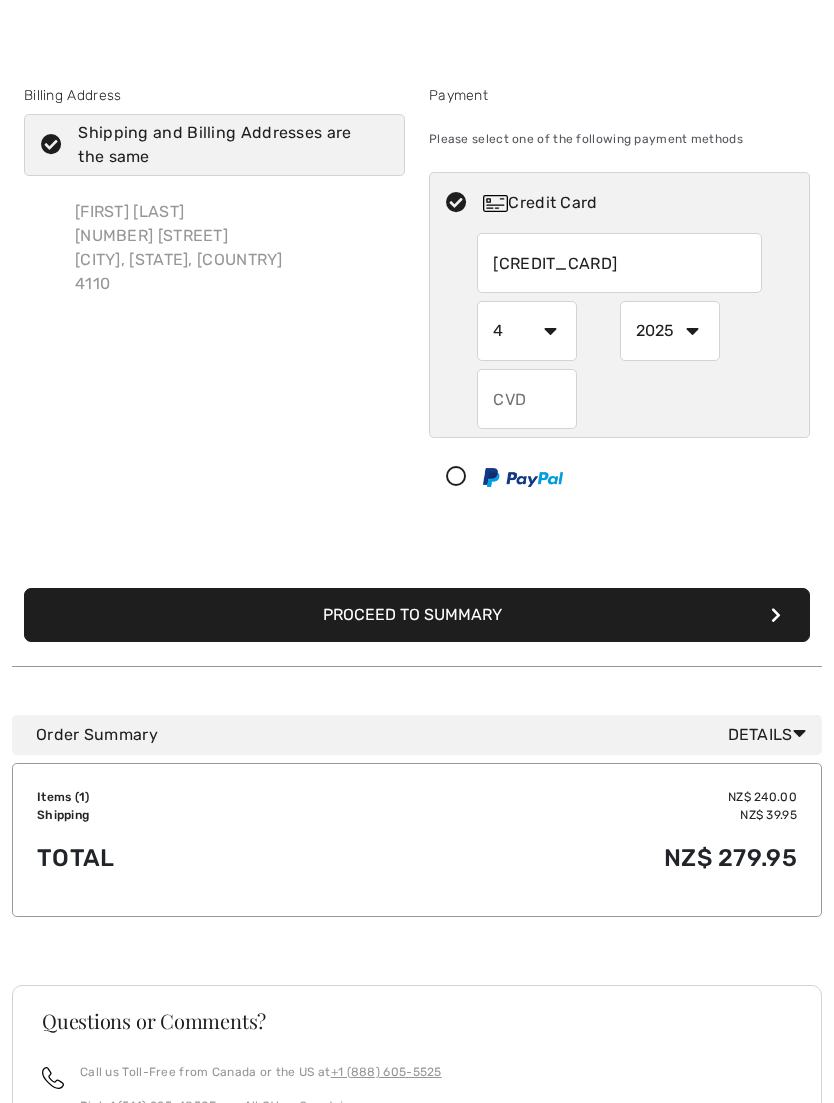 click on "2025
2026
2027
2028
2029
2030
2031
2032
2033
2034
2035" at bounding box center [670, 331] 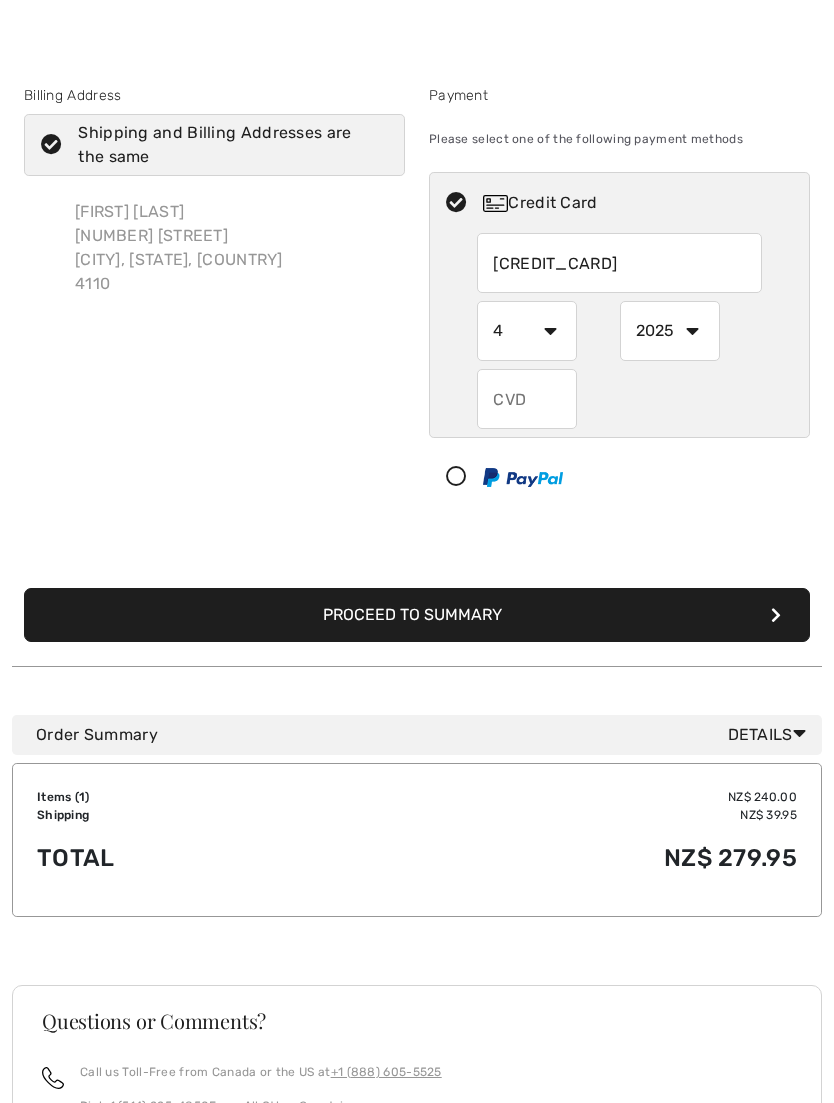 select on "2028" 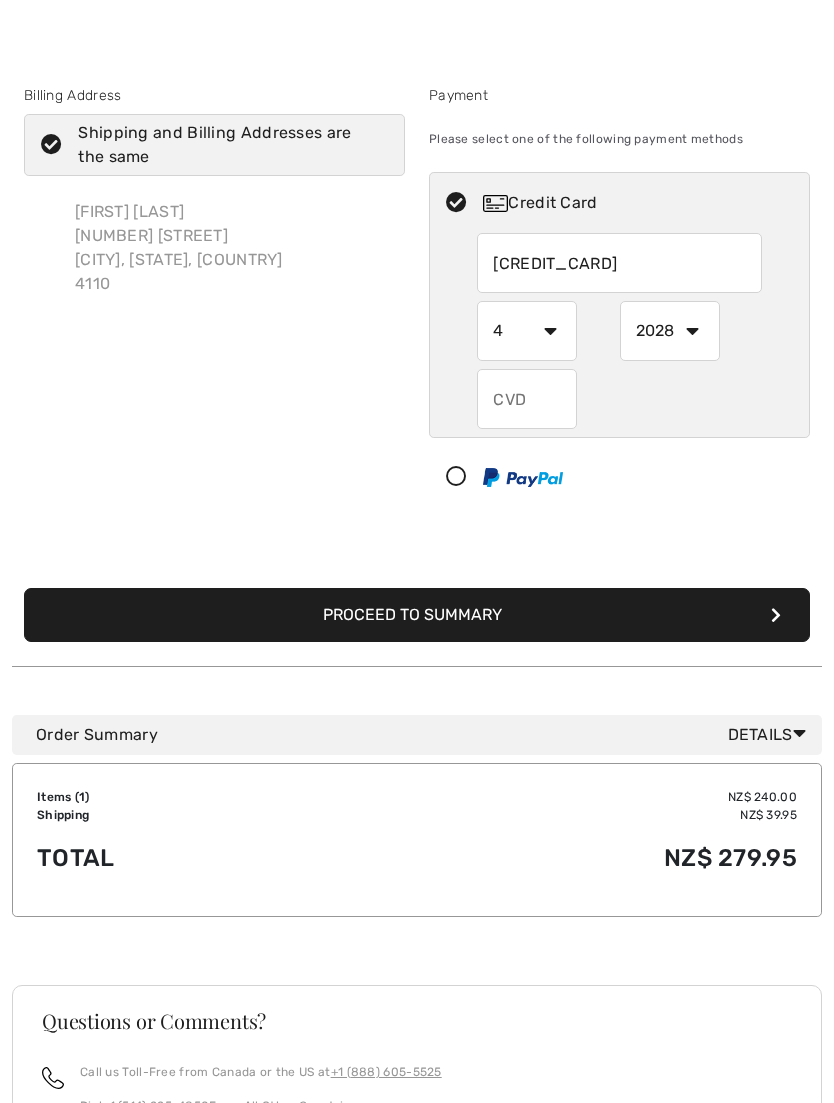 click at bounding box center (527, 399) 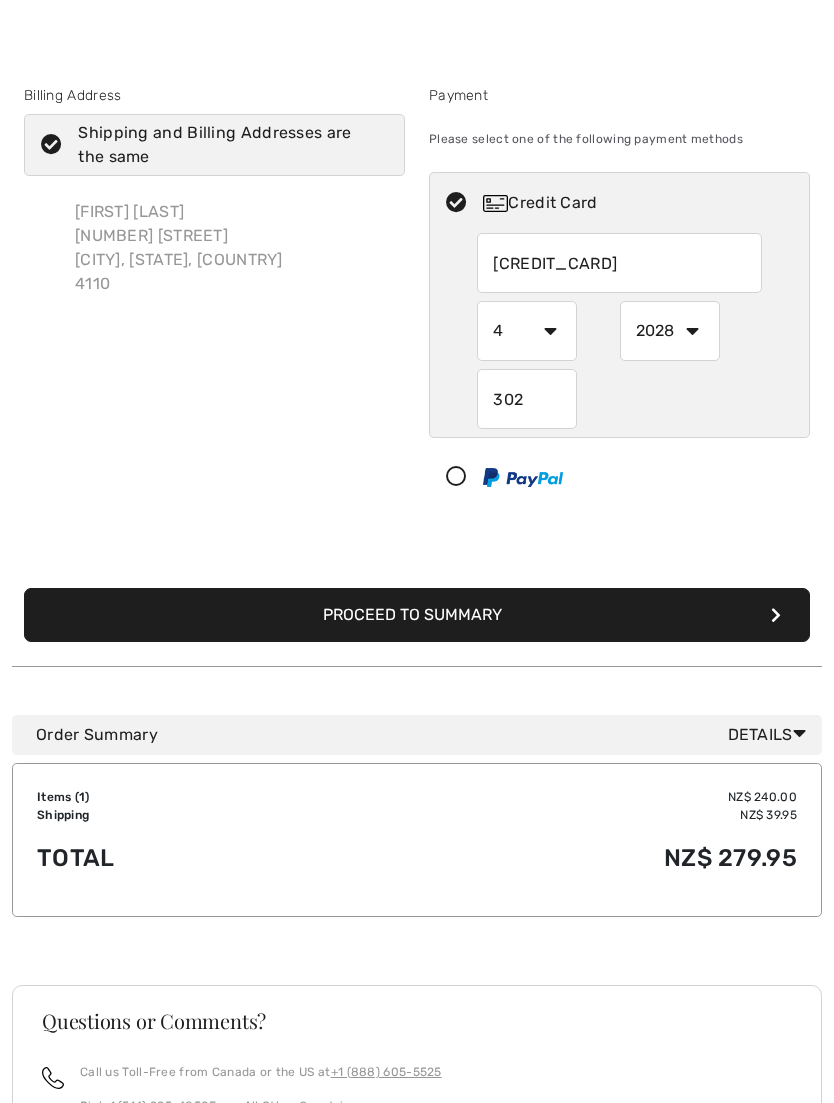 type on "302" 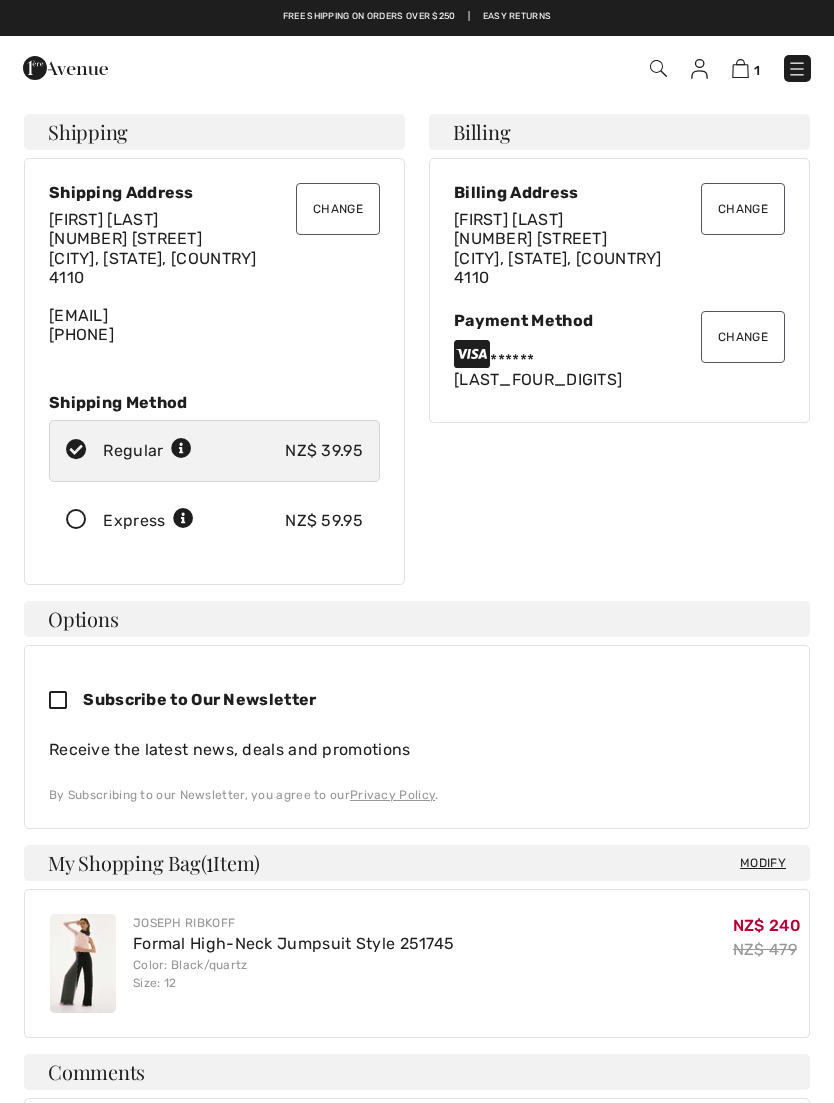 scroll, scrollTop: 0, scrollLeft: 0, axis: both 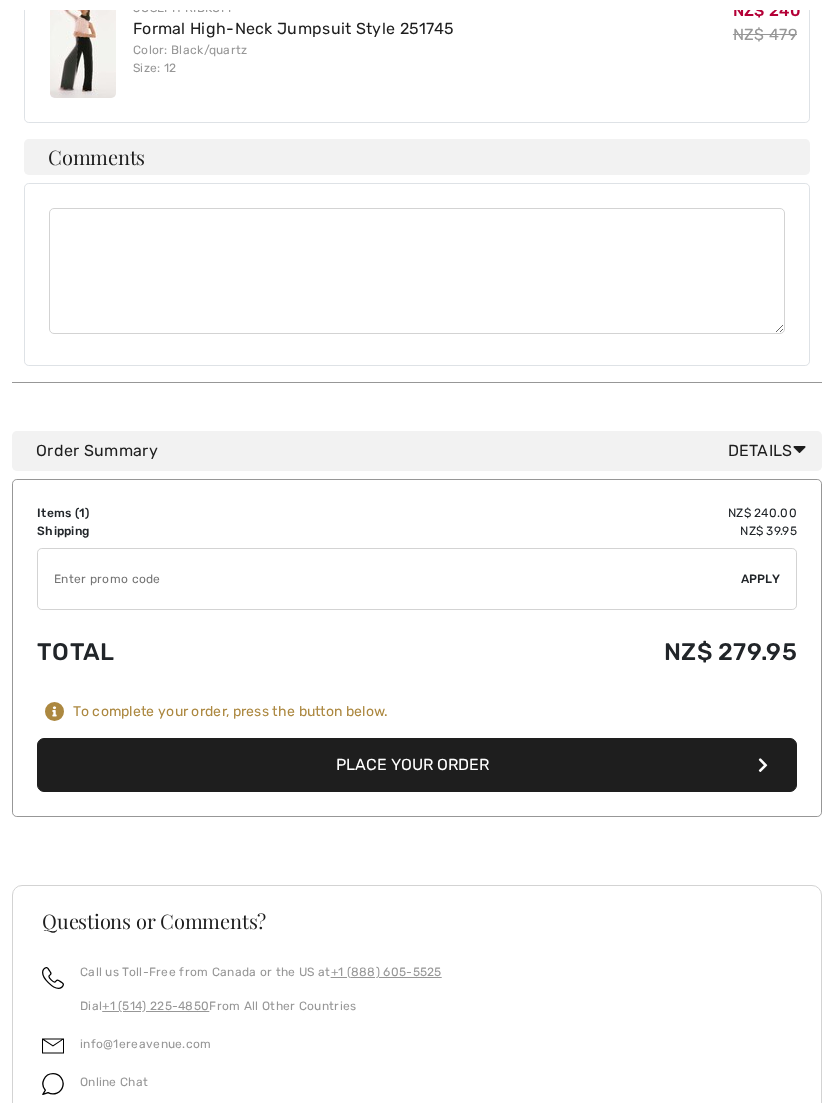 click on "Place Your Order" at bounding box center (417, 766) 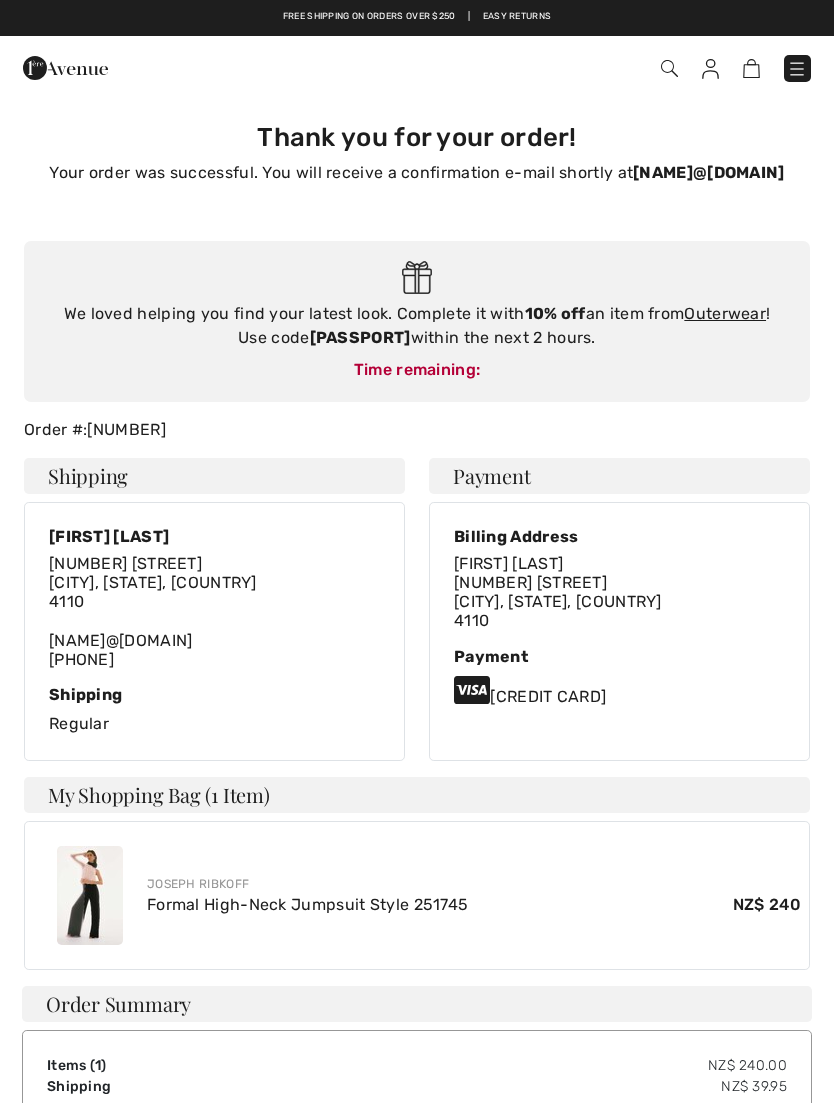 scroll, scrollTop: 0, scrollLeft: 0, axis: both 